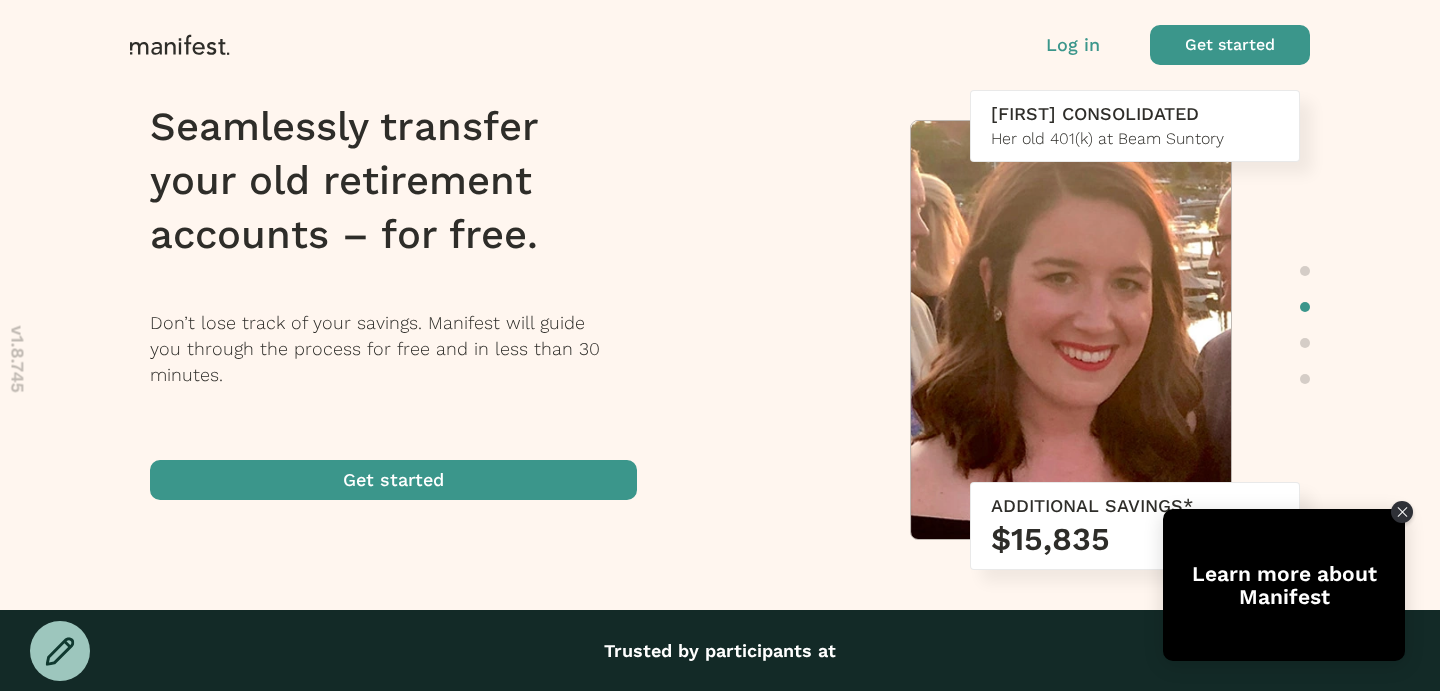 scroll, scrollTop: 0, scrollLeft: 0, axis: both 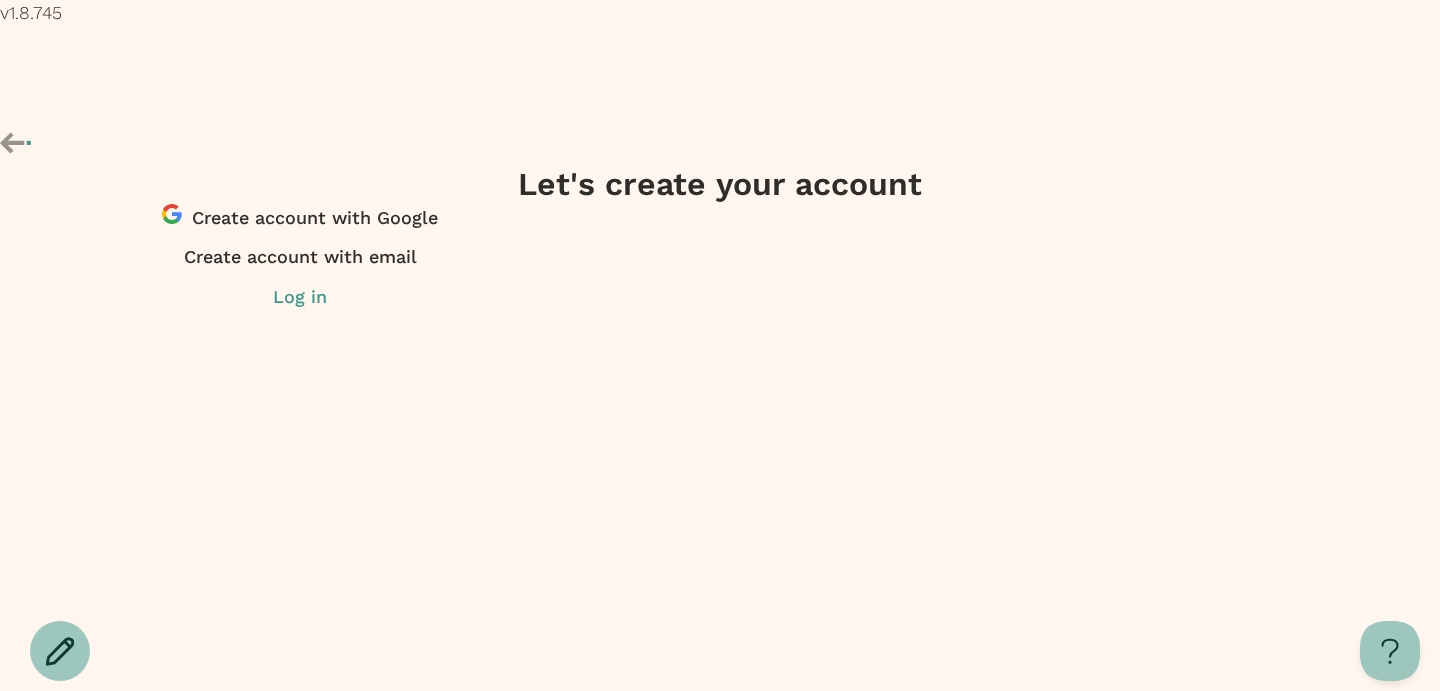 click 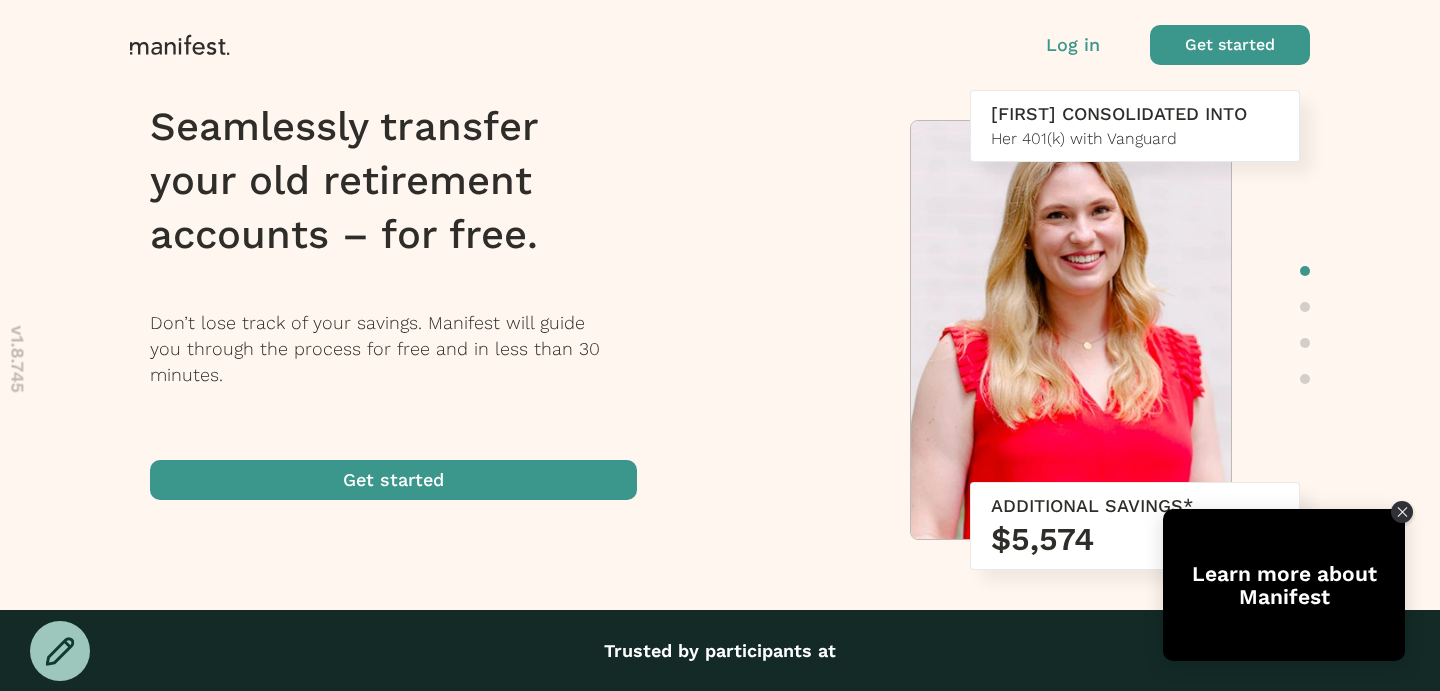 click on "Log in" at bounding box center [1073, 45] 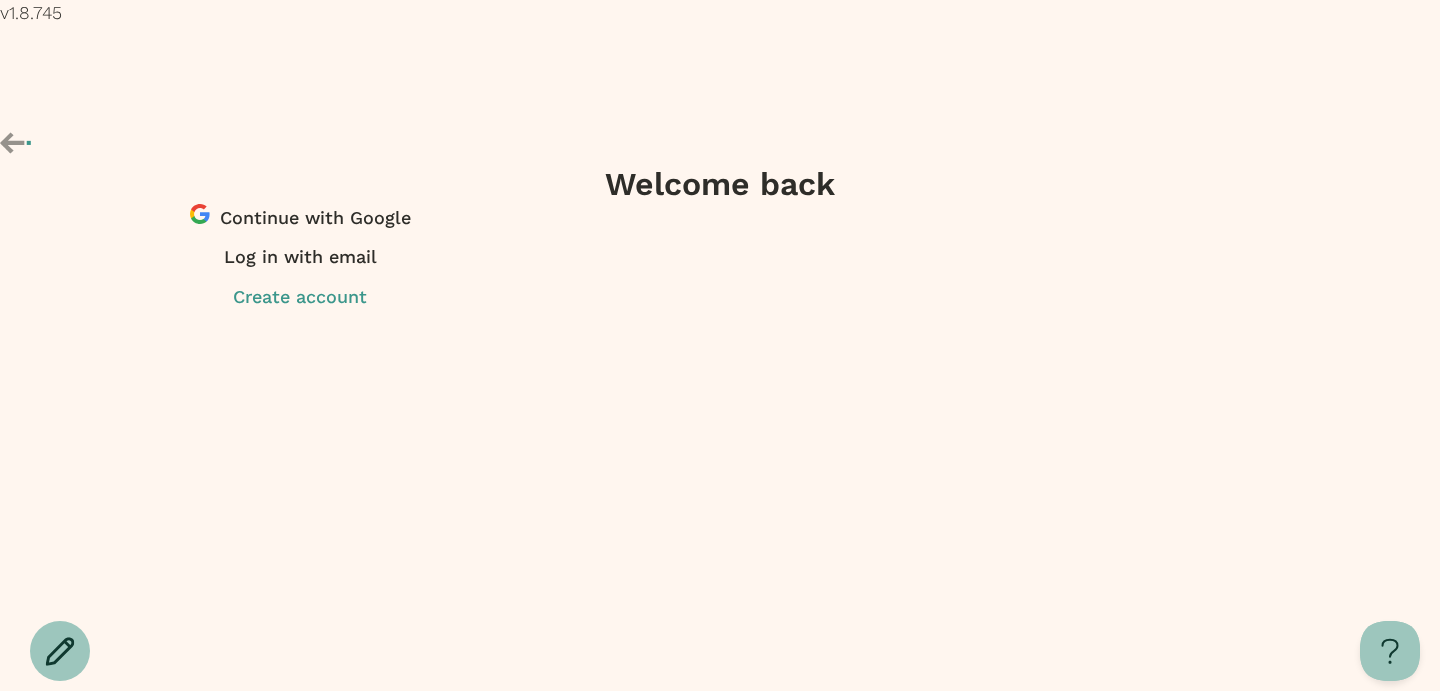 click at bounding box center [300, 224] 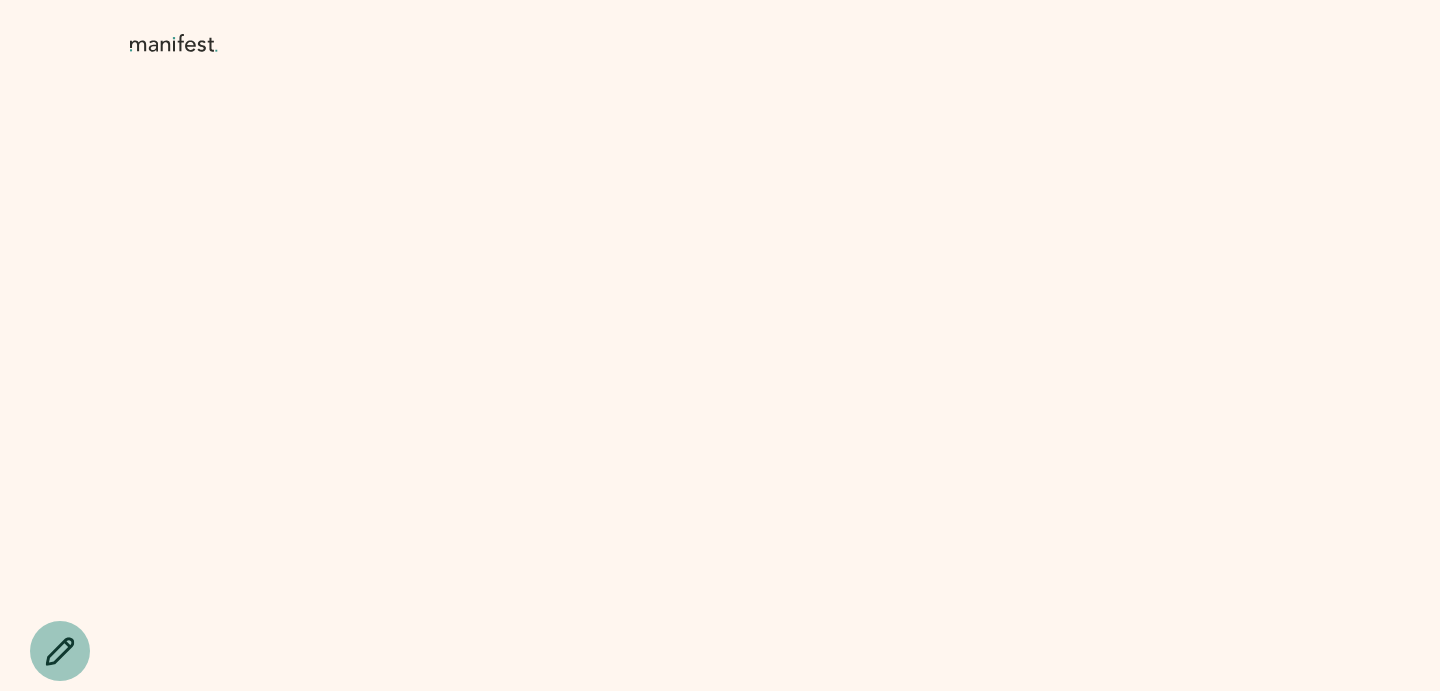 scroll, scrollTop: 0, scrollLeft: 0, axis: both 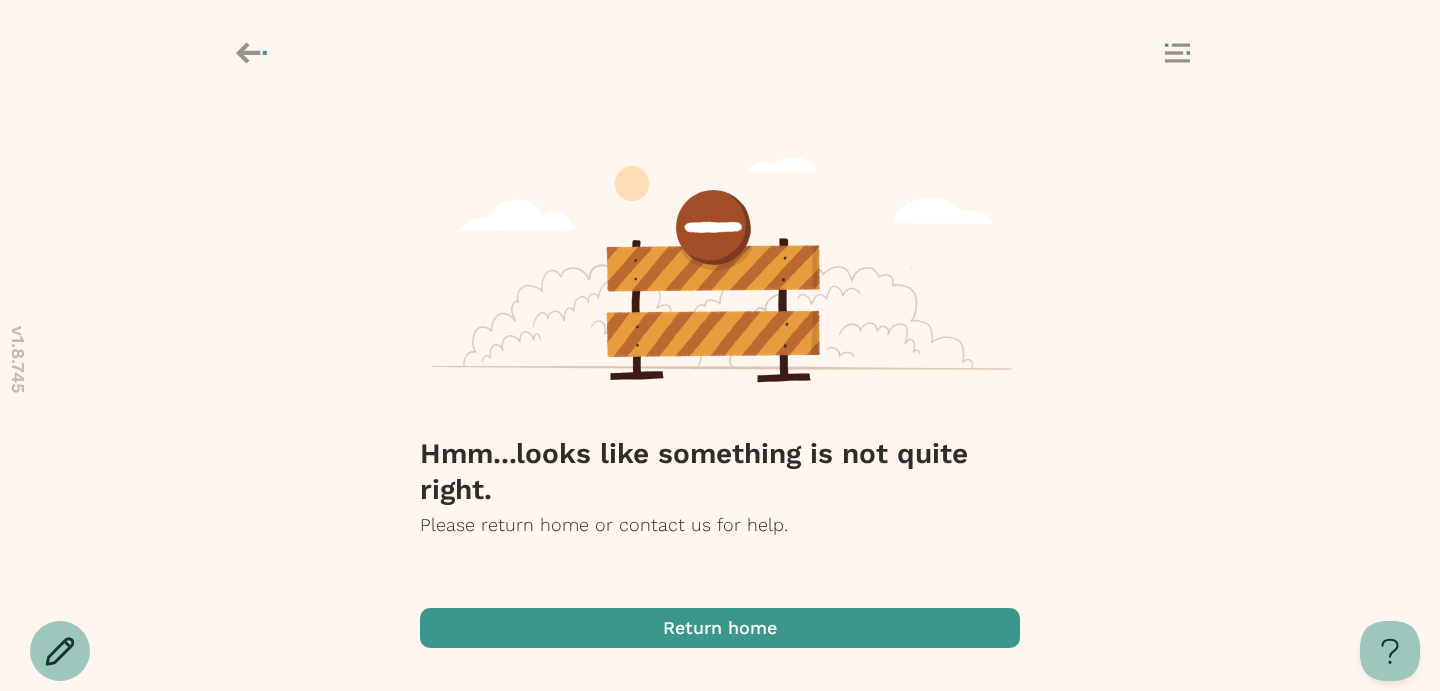 click at bounding box center [720, 55] 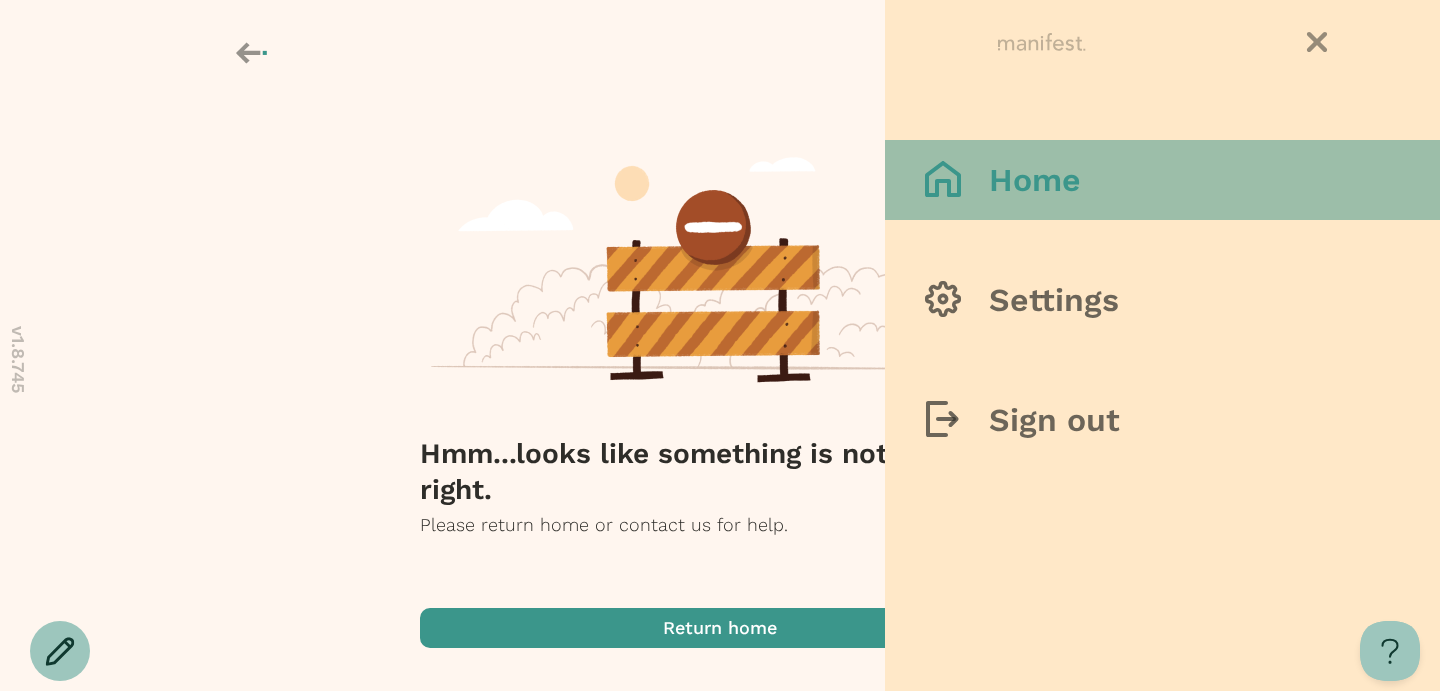 click on "Home" at bounding box center (1162, 180) 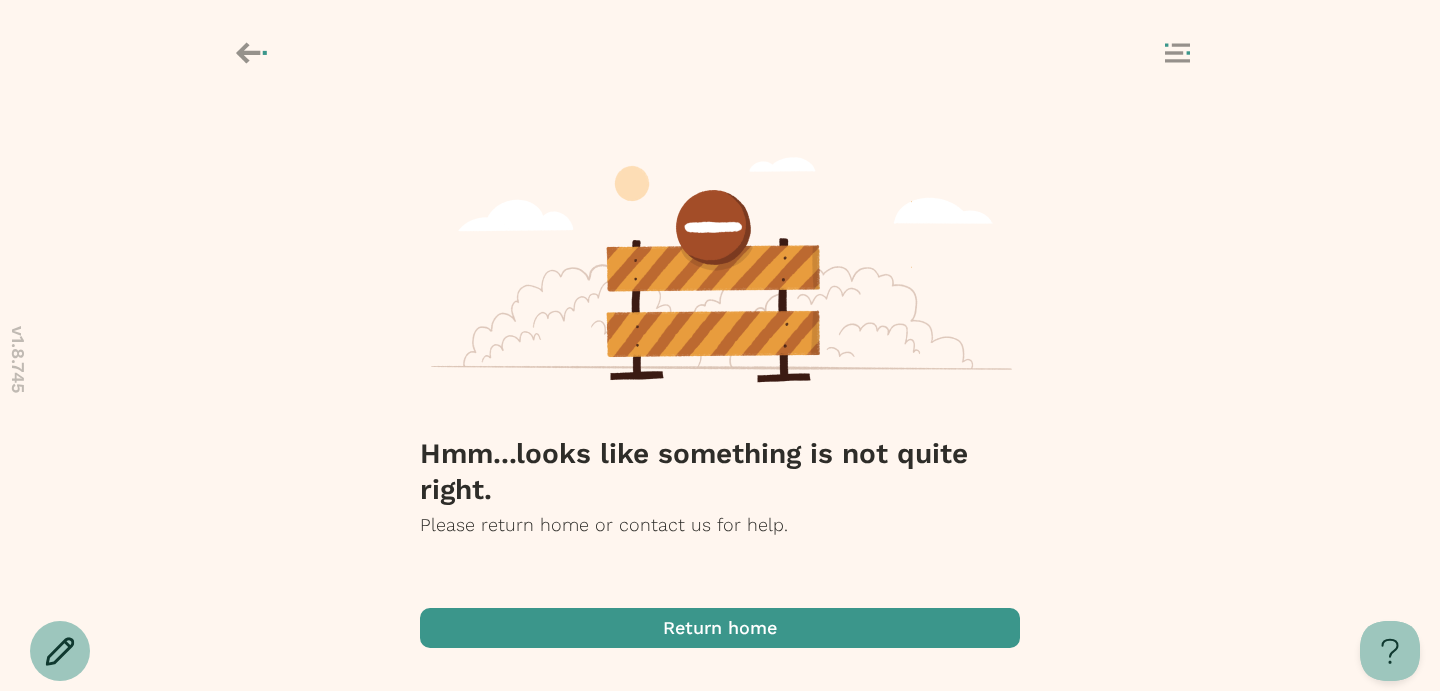 click 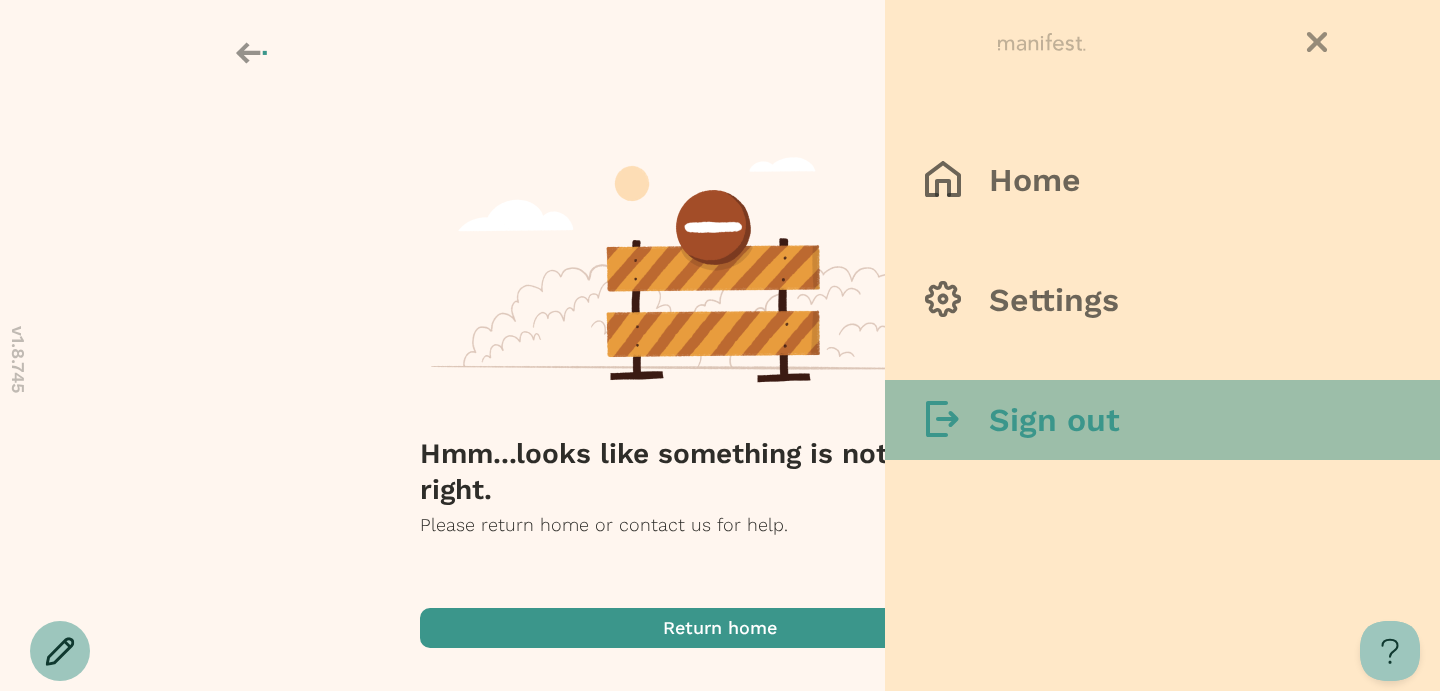click on "Sign out" at bounding box center (1162, 420) 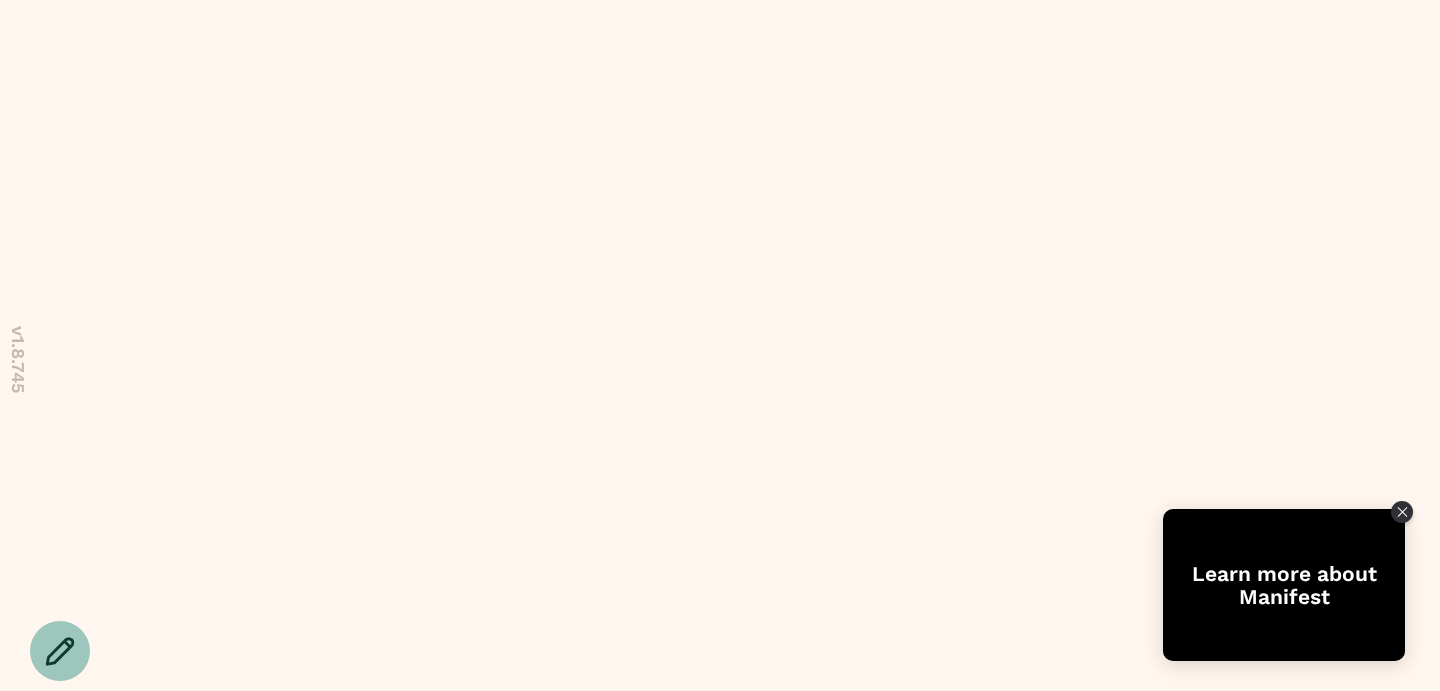 scroll, scrollTop: 0, scrollLeft: 0, axis: both 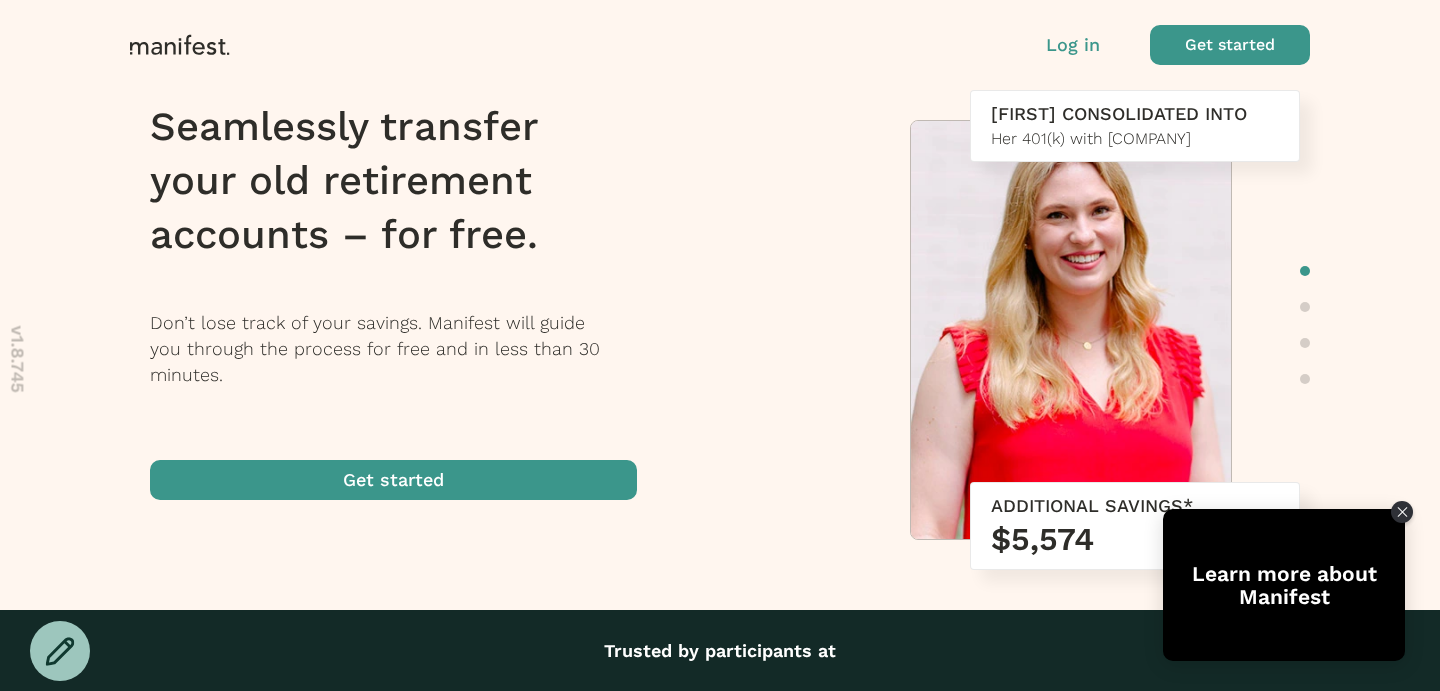 click on "Log in" at bounding box center [1073, 45] 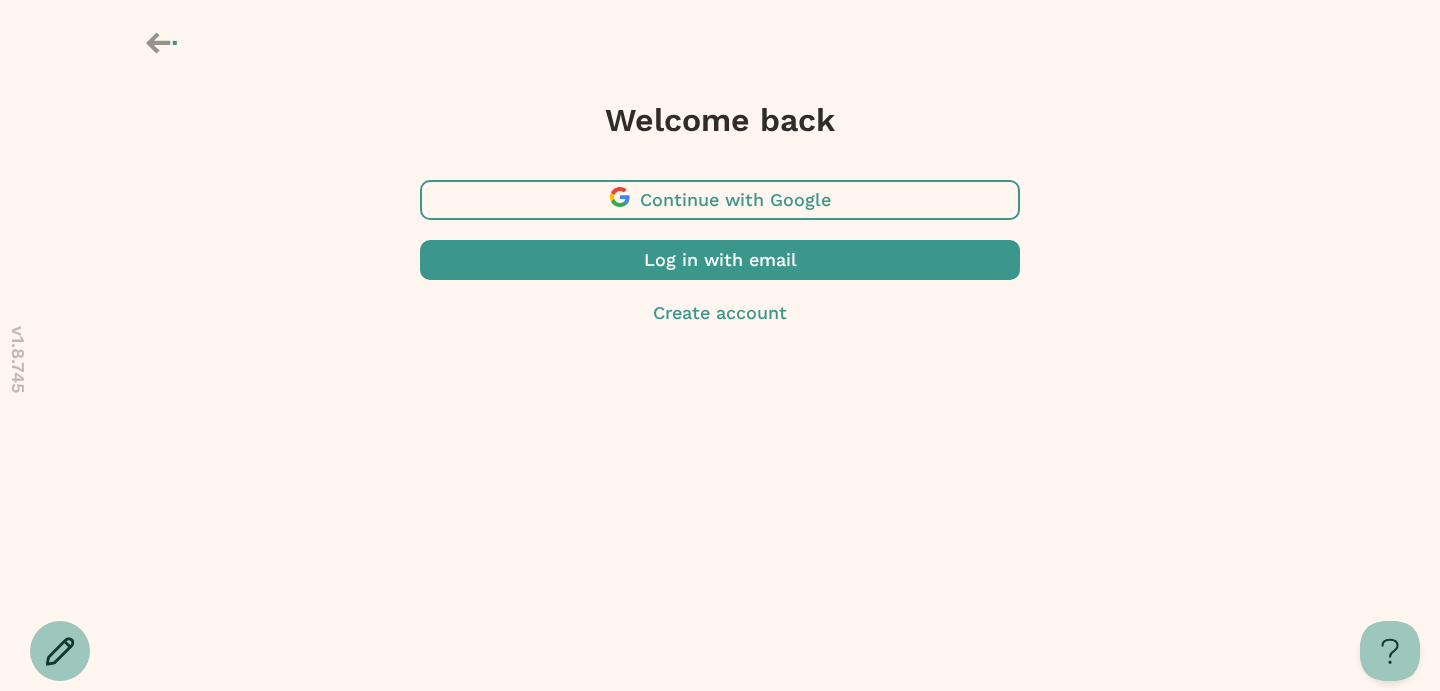 click at bounding box center (720, 200) 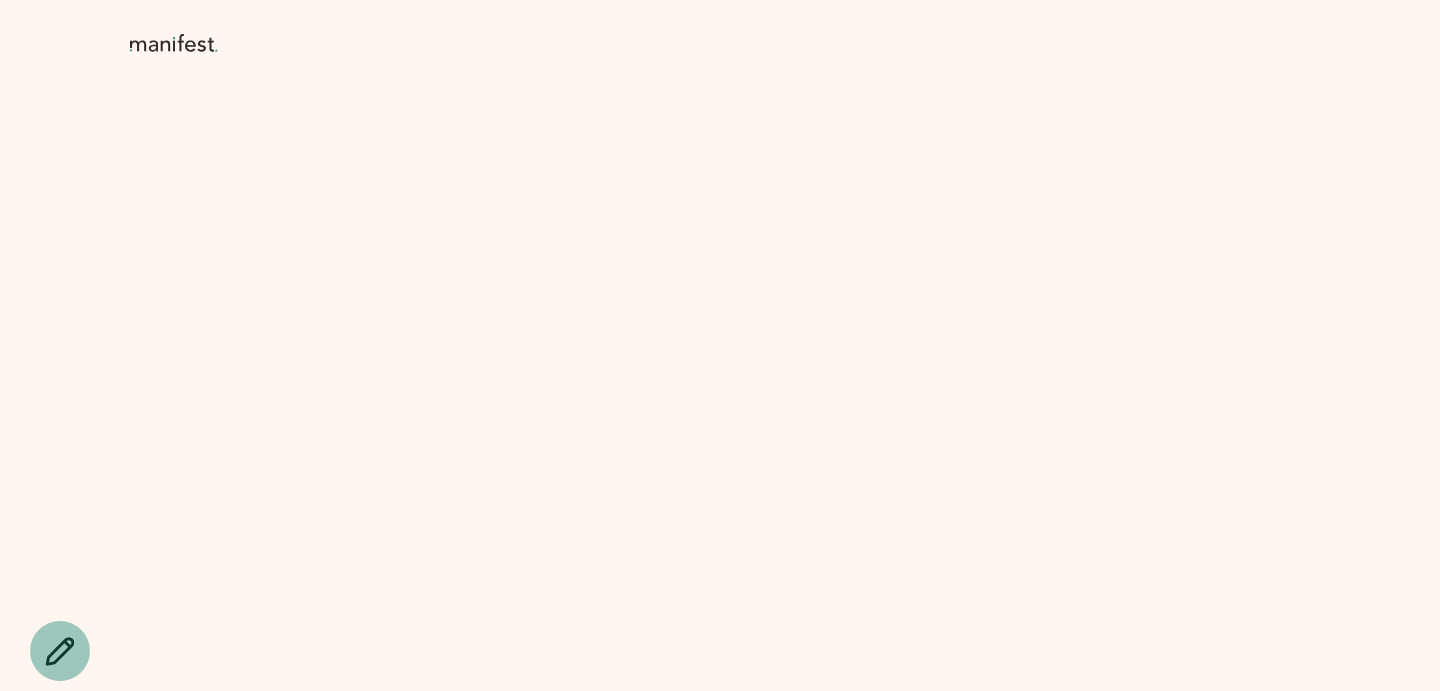scroll, scrollTop: 0, scrollLeft: 0, axis: both 